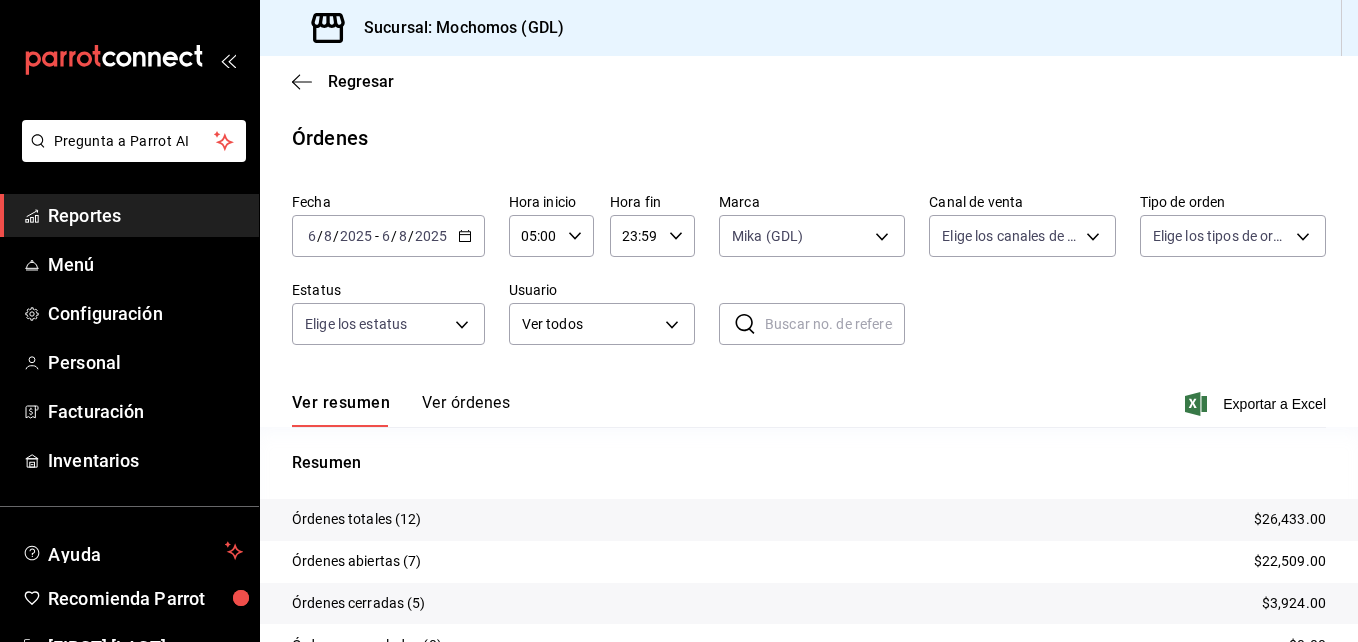 scroll, scrollTop: 0, scrollLeft: 0, axis: both 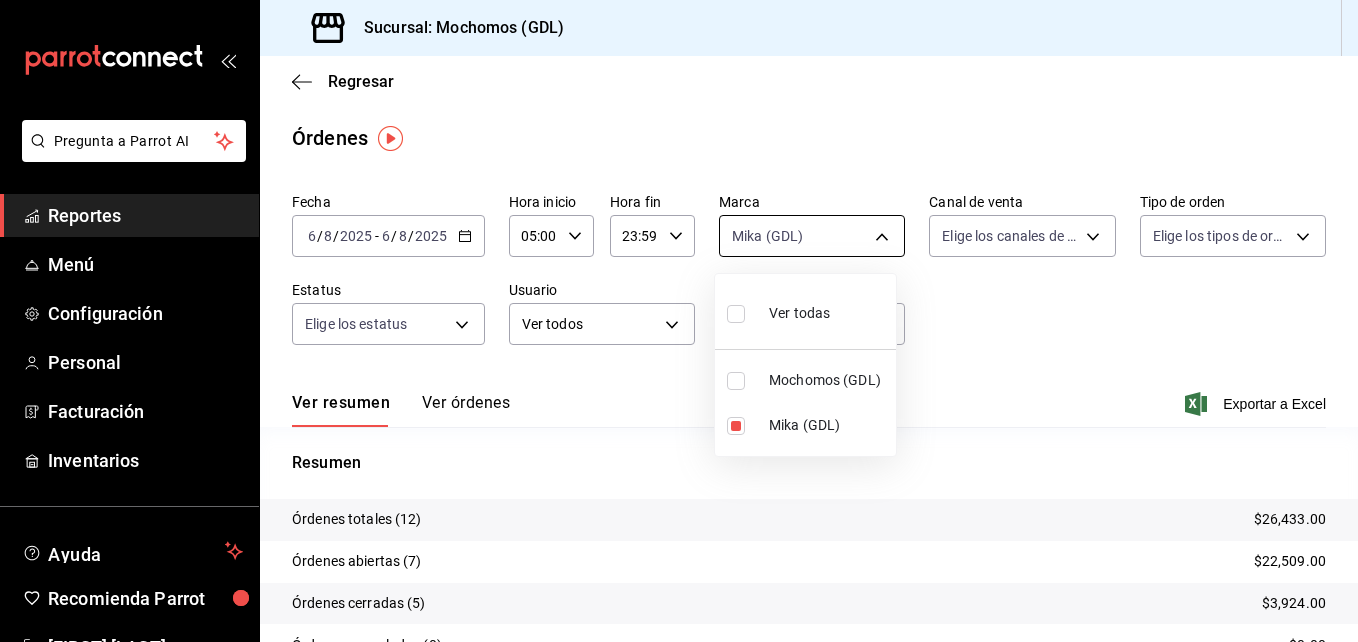 click on "Pregunta a Parrot AI Reportes   Menú   Configuración   Personal   Facturación   Inventarios   Ayuda Recomienda Parrot   [FIRST] [LAST]   Sugerir nueva función   Sucursal: Mochomos ([CITY]) Regresar Órdenes Fecha 2025-08-06 6 / 8 / 2025 - 2025-08-06 6 / 8 / 2025 Hora inicio 05:00 Hora inicio Hora fin 23:59 Hora fin Marca Mika ([CITY]) 9cac9703-0c5a-4d8b-addd-5b6b571d65b9 Canal de venta Elige los canales de venta Tipo de orden Elige los tipos de orden Estatus Elige los estatus Usuario Ver todos ALL ​ ​ Ver resumen Ver órdenes Exportar a Excel Resumen Órdenes totales (12) $26,433.00 Órdenes abiertas (7) $22,509.00 Órdenes cerradas (5) $3,924.00 Órdenes canceladas (0) $0.00 Órdenes negadas (0) $0.00 ¿Quieres ver el consumo promedio por orden y comensal? Ve al reporte de Ticket promedio GANA 1 MES GRATIS EN TU SUSCRIPCIÓN AQUÍ Ver video tutorial Ir a video Pregunta a Parrot AI Reportes   Menú   Configuración   Personal   Facturación   Inventarios   Ayuda Recomienda Parrot   [FIRST] [LAST]     Ver todas" at bounding box center [679, 321] 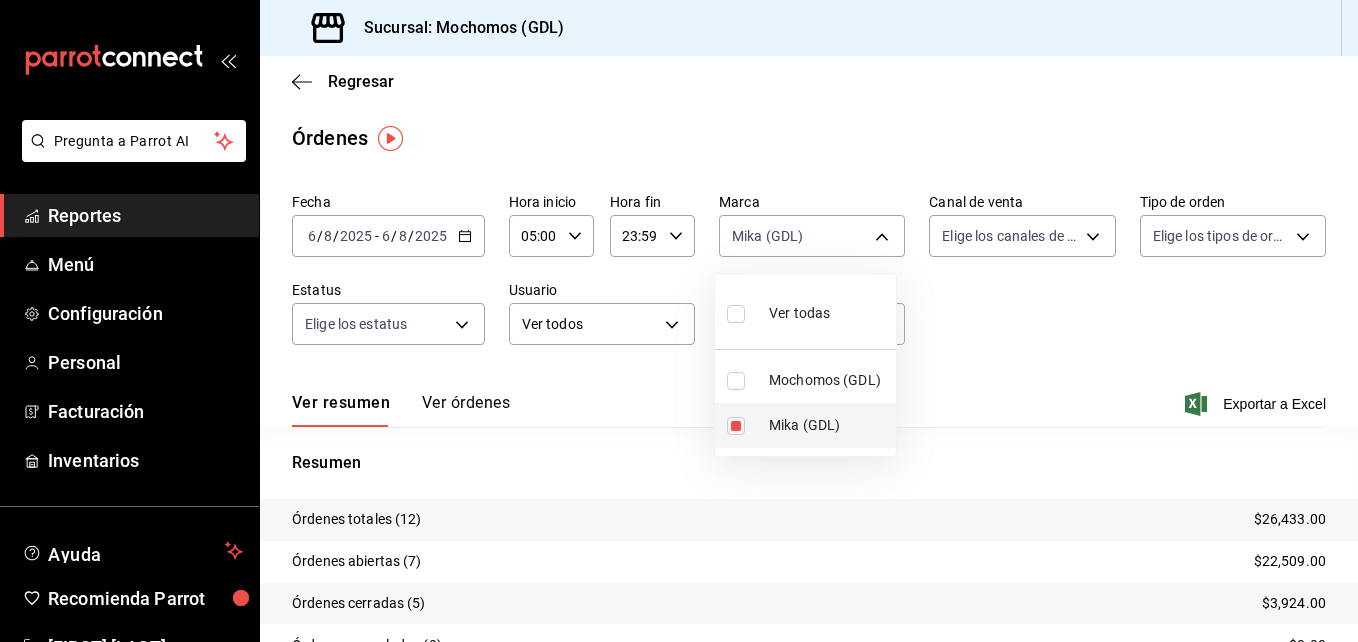 click at bounding box center (736, 426) 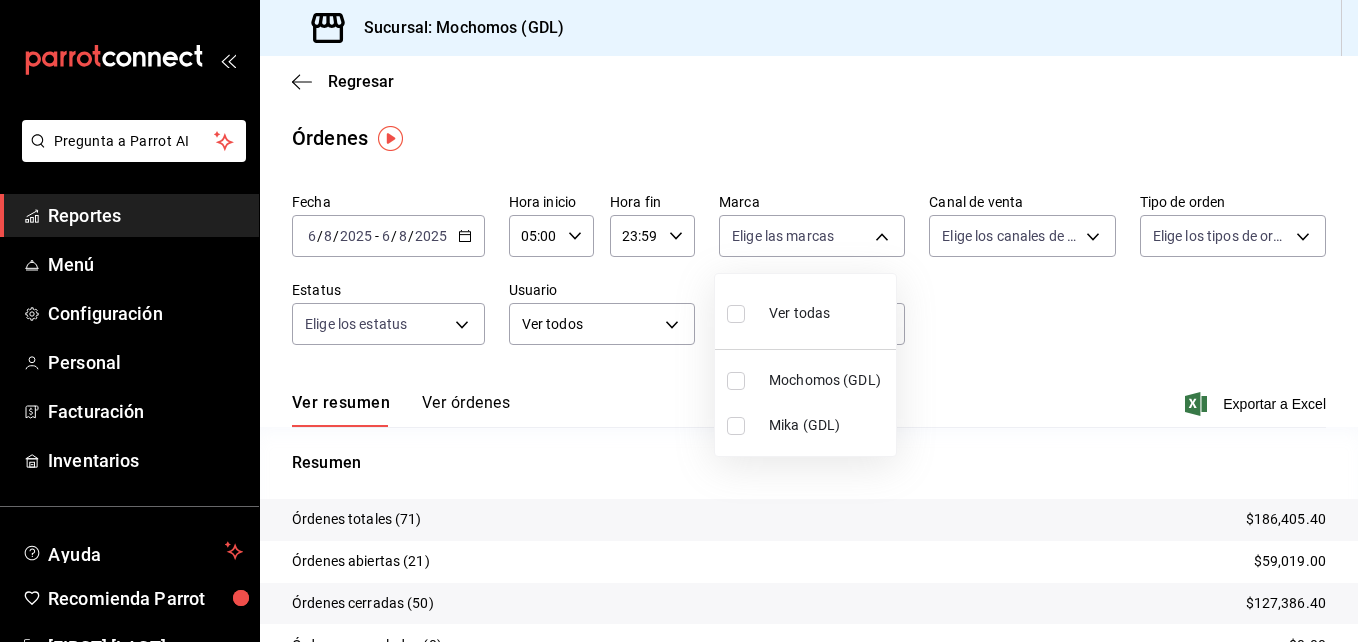 click at bounding box center [736, 426] 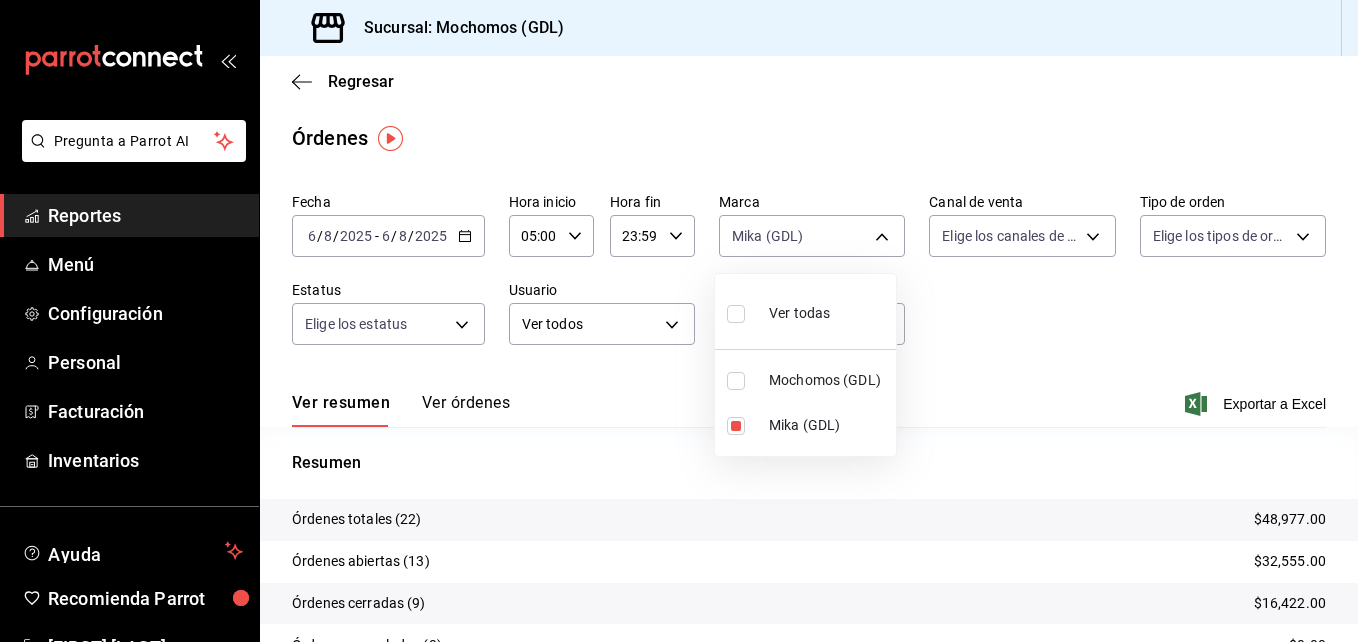 click at bounding box center [679, 321] 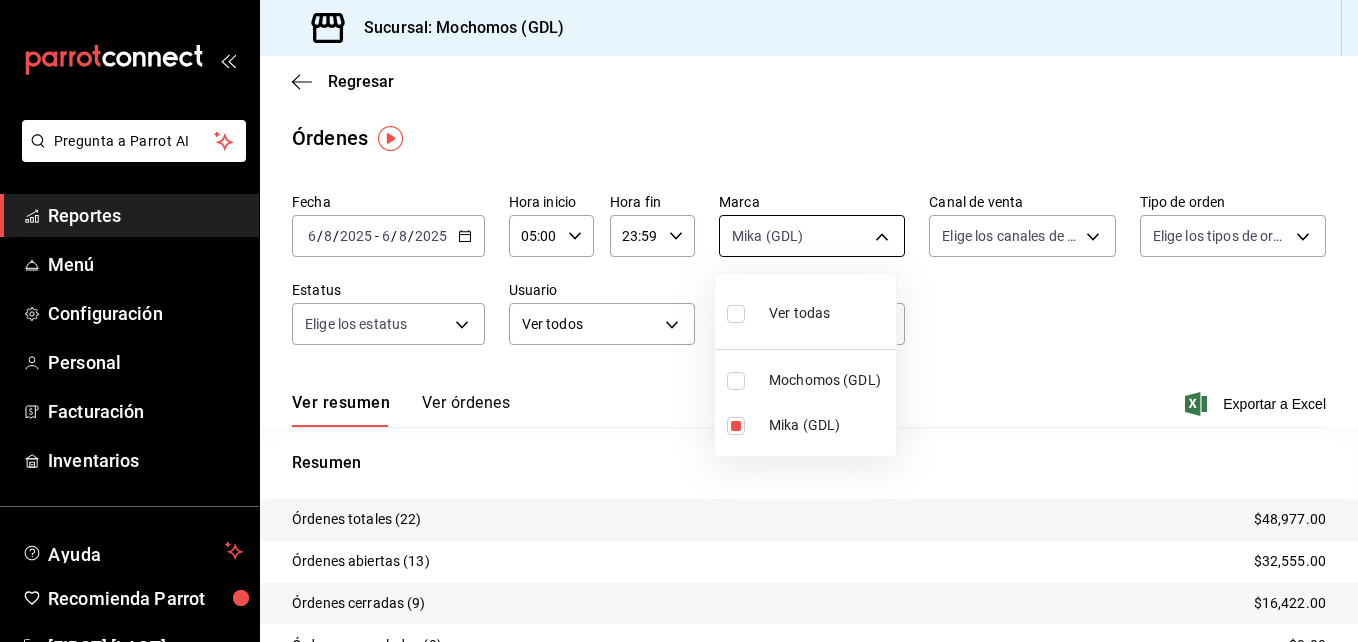 click on "Pregunta a Parrot AI Reportes   Menú   Configuración   Personal   Facturación   Inventarios   Ayuda Recomienda Parrot   [FIRST] [LAST]   Sugerir nueva función   Sucursal: Mochomos ([CITY]) Regresar Órdenes Fecha 2025-08-06 6 / 8 / 2025 - 2025-08-06 6 / 8 / 2025 Hora inicio 05:00 Hora inicio Hora fin 23:59 Hora fin Marca Mika ([CITY]) 9cac9703-0c5a-4d8b-addd-5b6b571d65b9 Canal de venta Elige los canales de venta Tipo de orden Elige los tipos de orden Estatus Elige los estatus Usuario Ver todos ALL ​ ​ Ver resumen Ver órdenes Exportar a Excel Resumen Órdenes totales (22) $48,977.00 Órdenes abiertas (13) $32,555.00 Órdenes cerradas (9) $16,422.00 Órdenes canceladas (0) $0.00 Órdenes negadas (0) $0.00 ¿Quieres ver el consumo promedio por orden y comensal? Ve al reporte de Ticket promedio GANA 1 MES GRATIS EN TU SUSCRIPCIÓN AQUÍ Ver video tutorial Ir a video Pregunta a Parrot AI Reportes   Menú   Configuración   Personal   Facturación   Inventarios   Ayuda Recomienda Parrot   [FIRST] [LAST]" at bounding box center [679, 321] 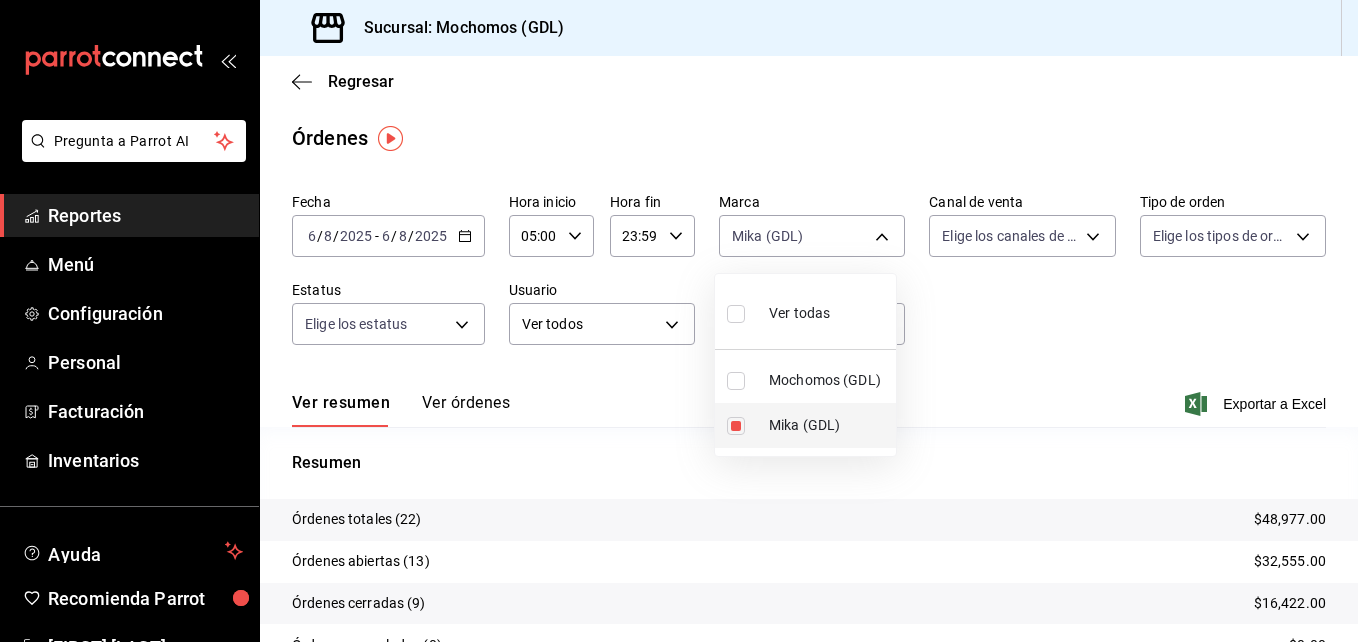 click on "Mika (GDL)" at bounding box center [805, 425] 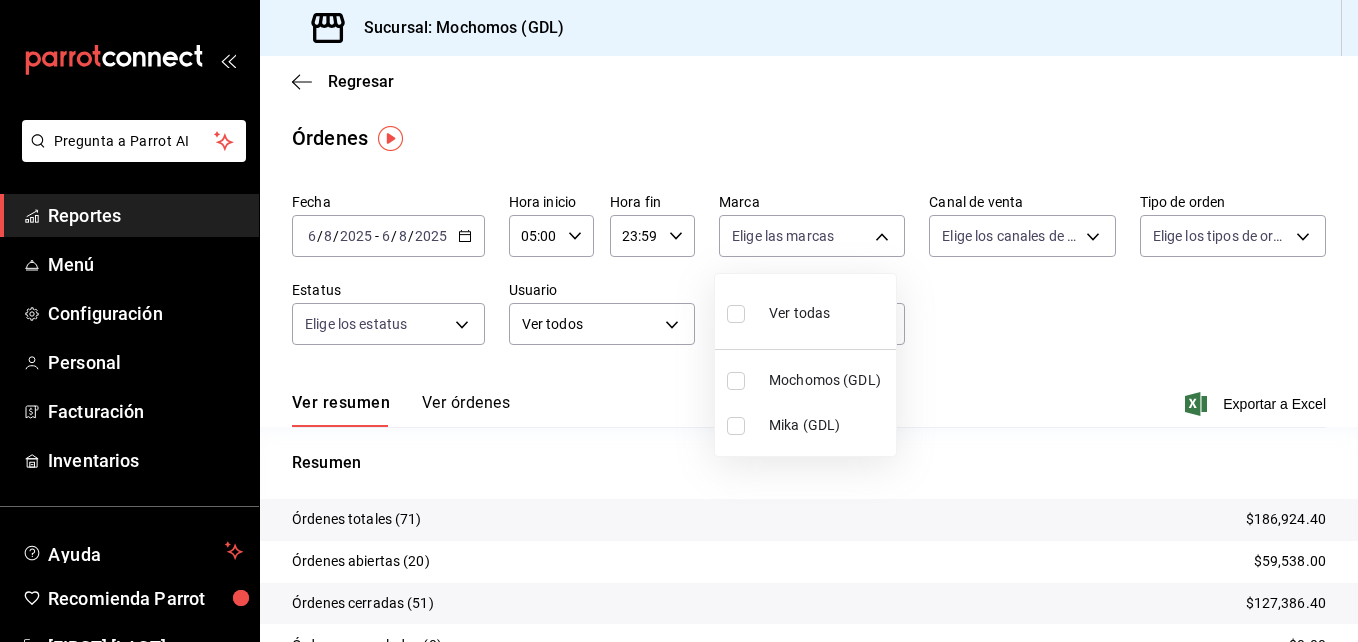 click on "Mika (GDL)" at bounding box center [805, 425] 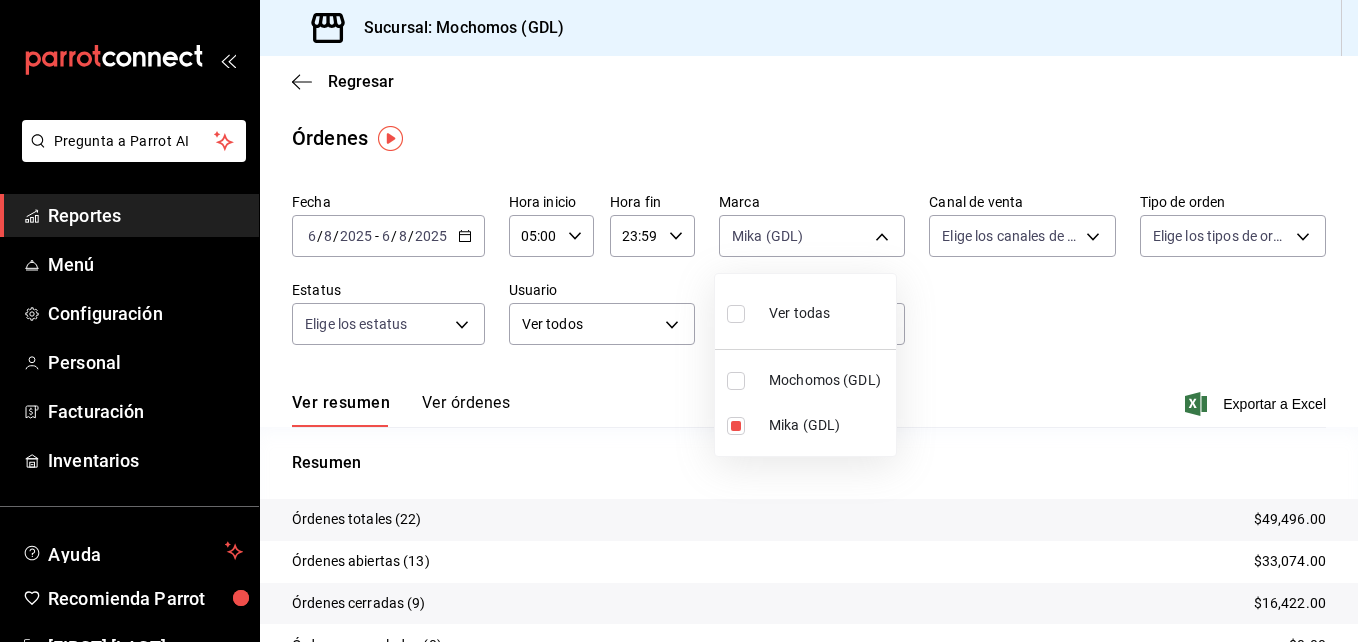 click at bounding box center (679, 321) 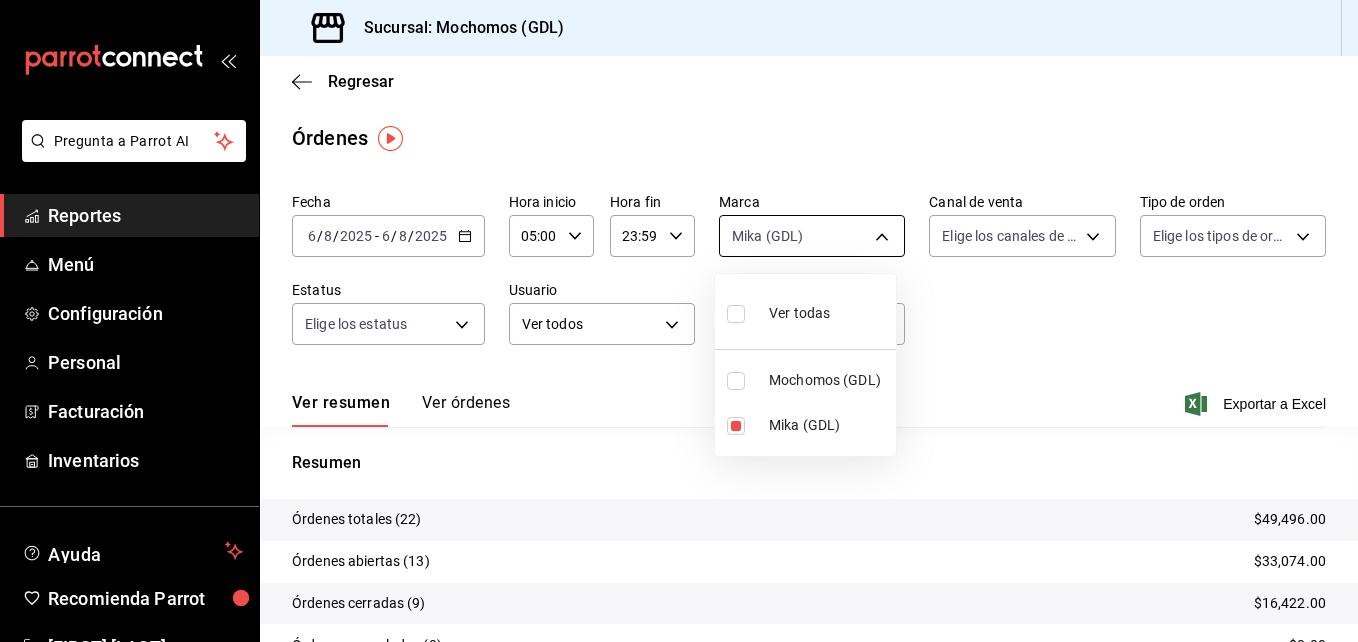click on "Pregunta a Parrot AI Reportes   Menú   Configuración   Personal   Facturación   Inventarios   Ayuda Recomienda Parrot   [FIRST] [LAST]   Sugerir nueva función   Sucursal: Mochomos ([CITY]) Regresar Órdenes Fecha 2025-08-06 6 / 8 / 2025 - 2025-08-06 6 / 8 / 2025 Hora inicio 05:00 Hora inicio Hora fin 23:59 Hora fin Marca Mika ([CITY]) 9cac9703-0c5a-4d8b-addd-5b6b571d65b9 Canal de venta Elige los canales de venta Tipo de orden Elige los tipos de orden Estatus Elige los estatus Usuario Ver todos ALL ​ ​ Ver resumen Ver órdenes Exportar a Excel Resumen Órdenes totales (22) $49,496.00 Órdenes abiertas (13) $33,074.00 Órdenes cerradas (9) $16,422.00 Órdenes canceladas (0) $0.00 Órdenes negadas (0) $0.00 ¿Quieres ver el consumo promedio por orden y comensal? Ve al reporte de Ticket promedio GANA 1 MES GRATIS EN TU SUSCRIPCIÓN AQUÍ Ver video tutorial Ir a video Pregunta a Parrot AI Reportes   Menú   Configuración   Personal   Facturación   Inventarios   Ayuda Recomienda Parrot   [FIRST] [LAST]" at bounding box center (679, 321) 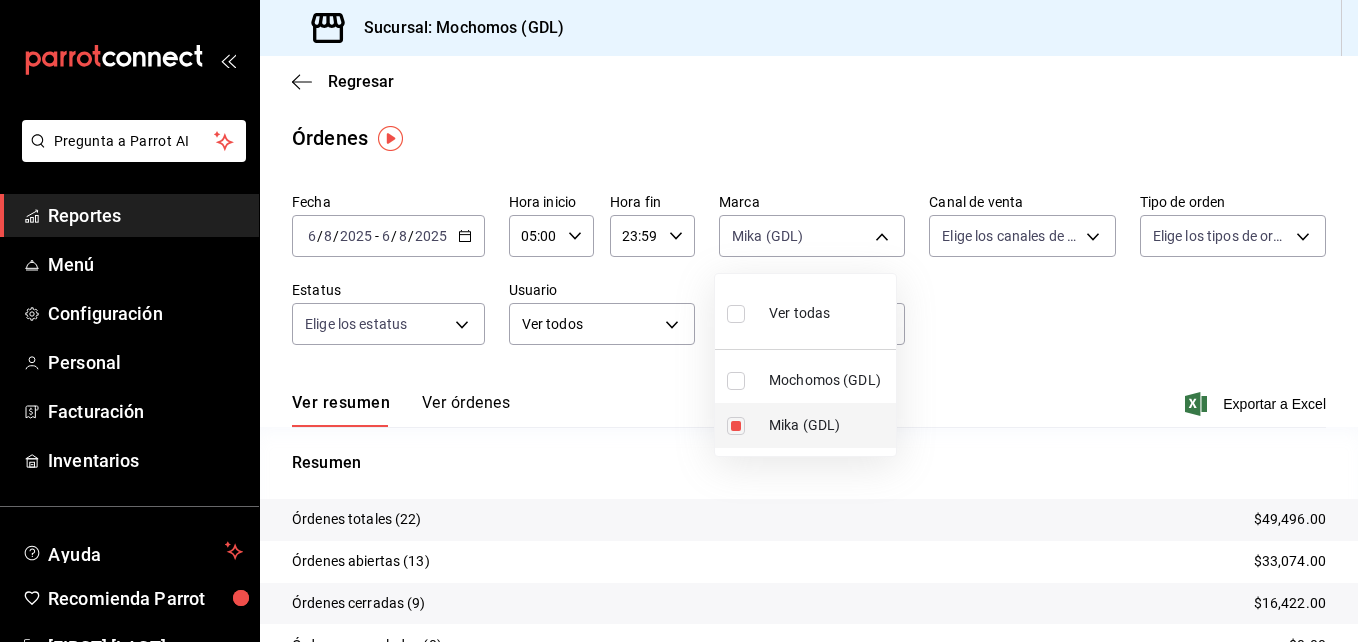 click at bounding box center [736, 426] 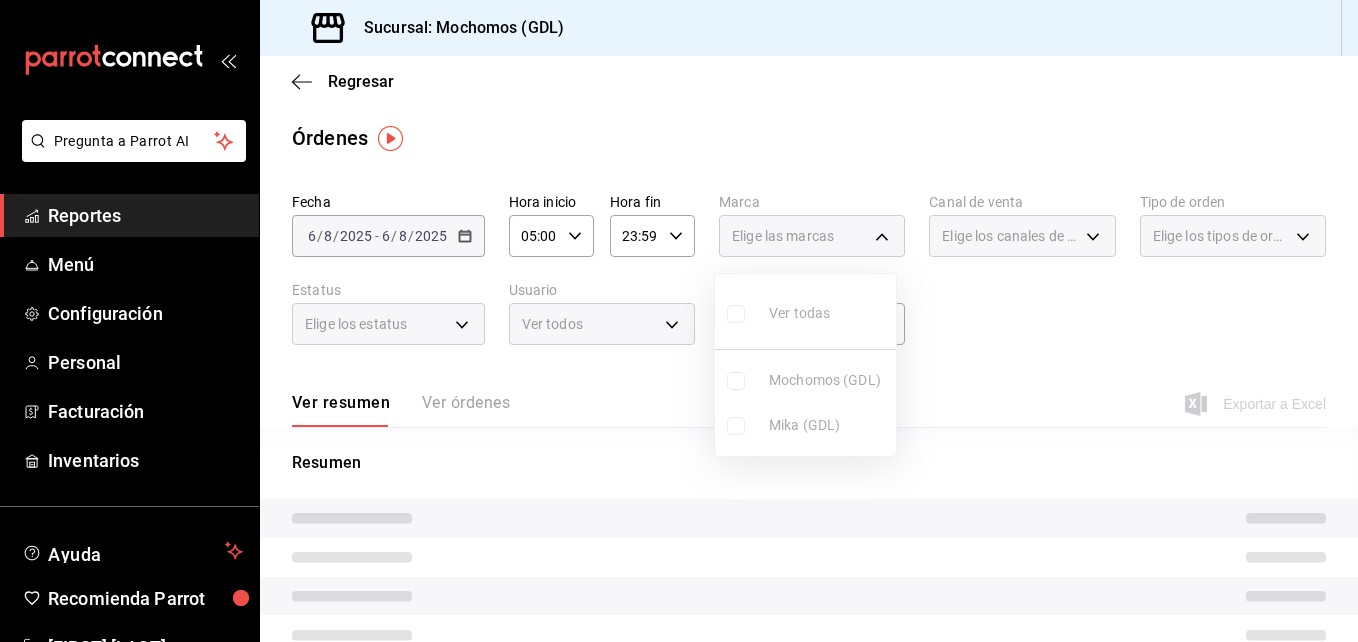 type 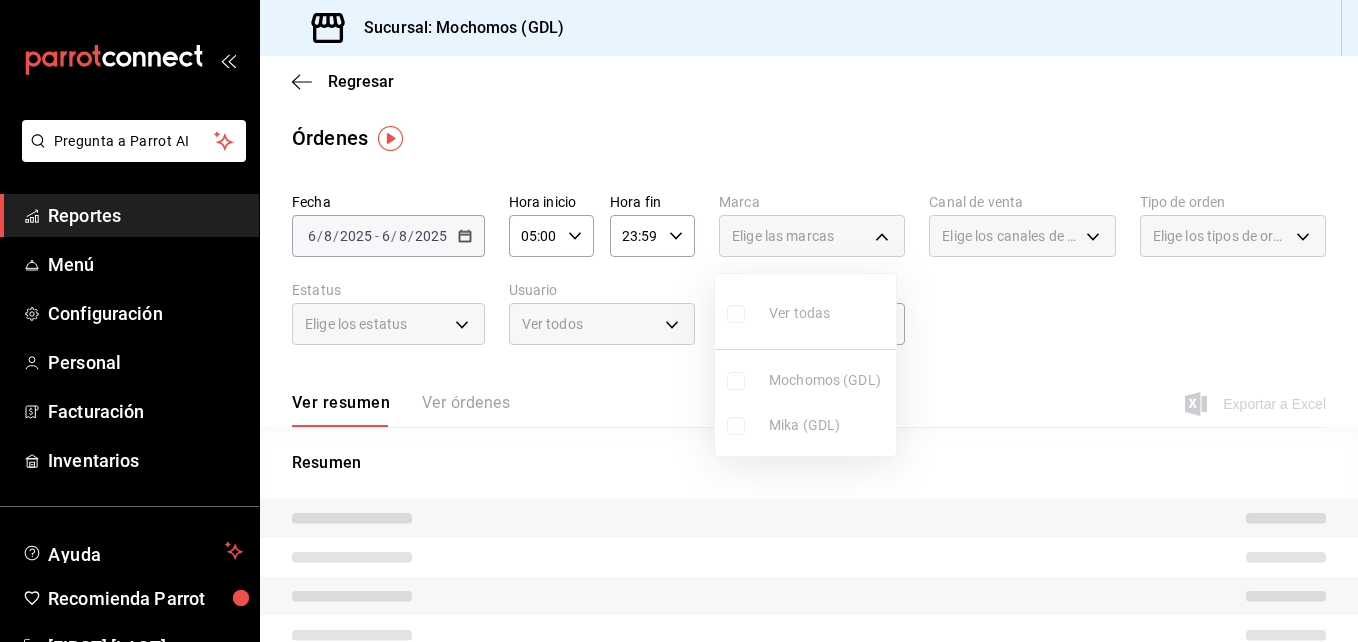 click on "Ver todas Mochomos (GDL) Mika (GDL)" at bounding box center (805, 365) 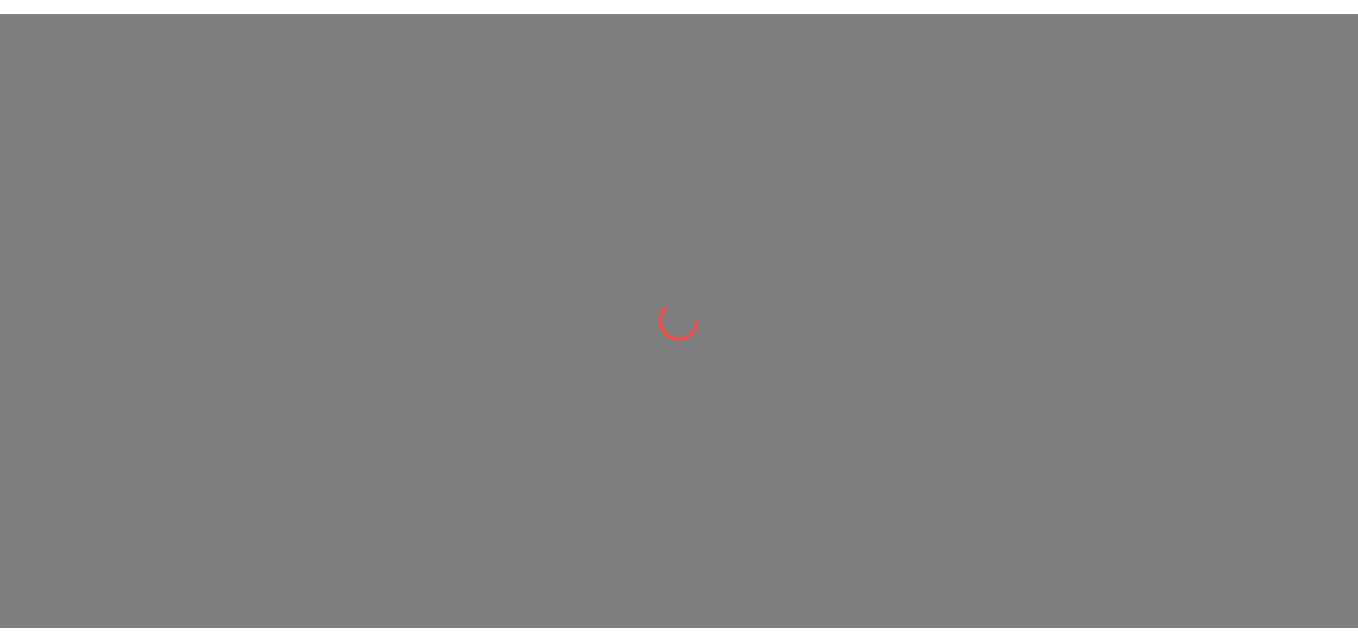 scroll, scrollTop: 0, scrollLeft: 0, axis: both 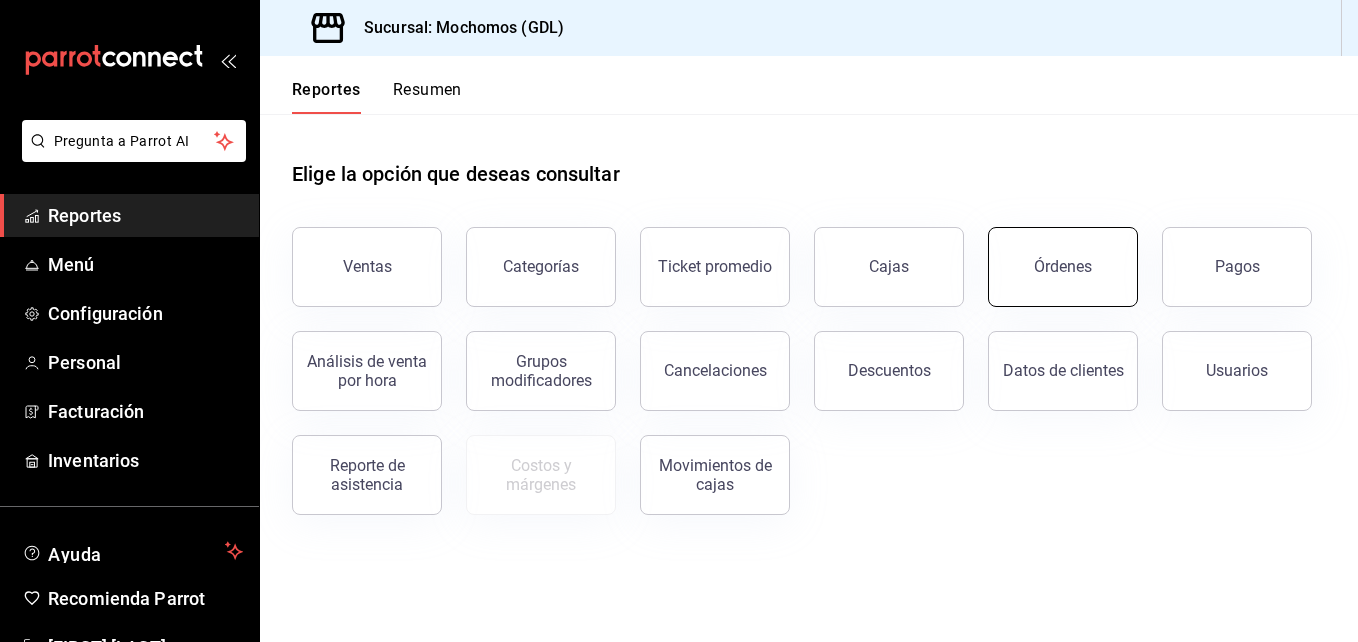 click on "Órdenes" at bounding box center [1063, 267] 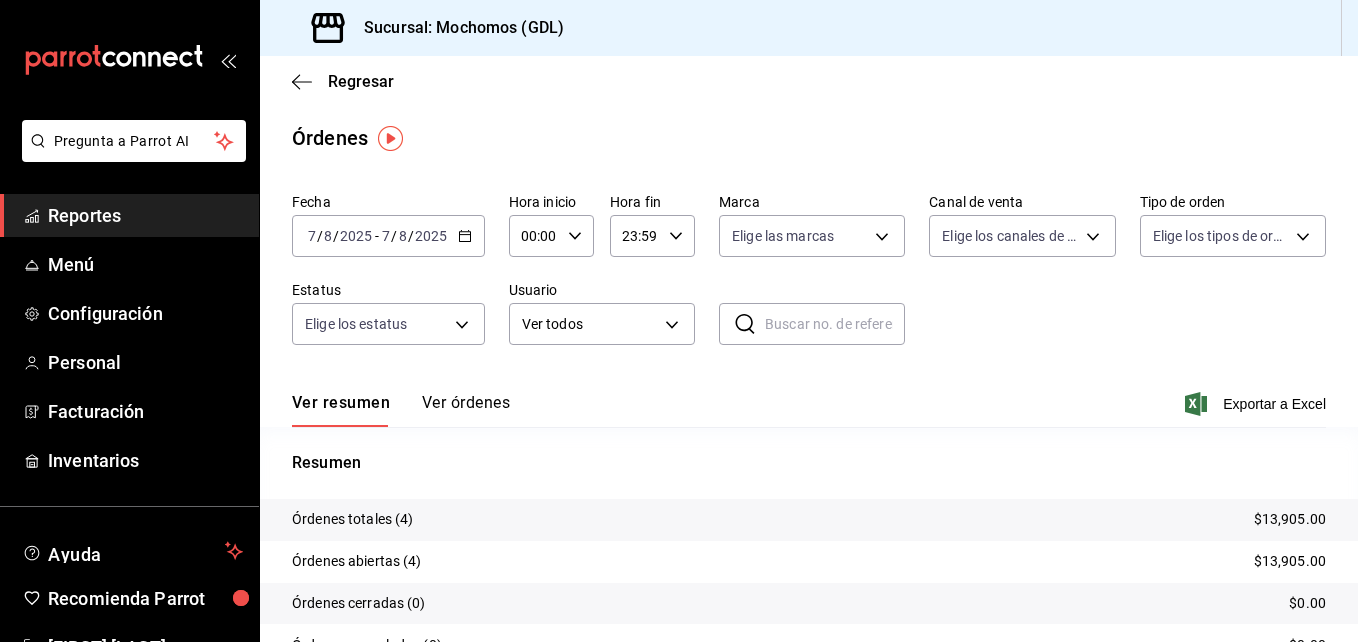 click 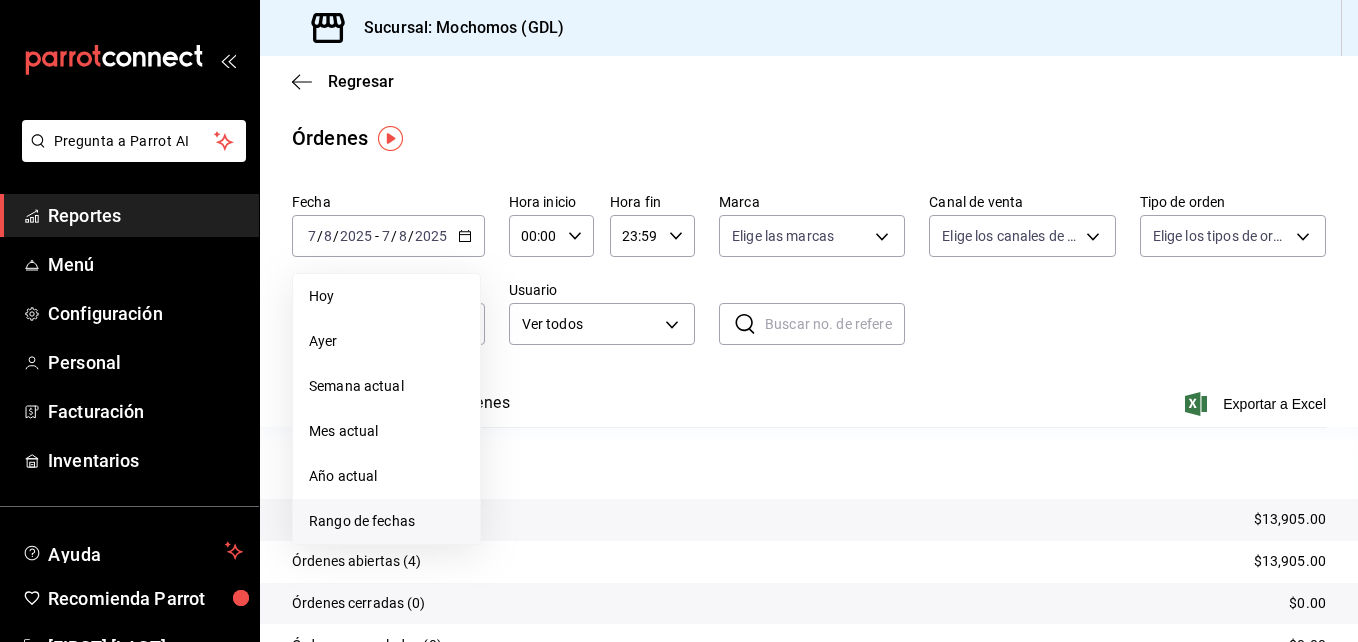 click on "Rango de fechas" at bounding box center [386, 521] 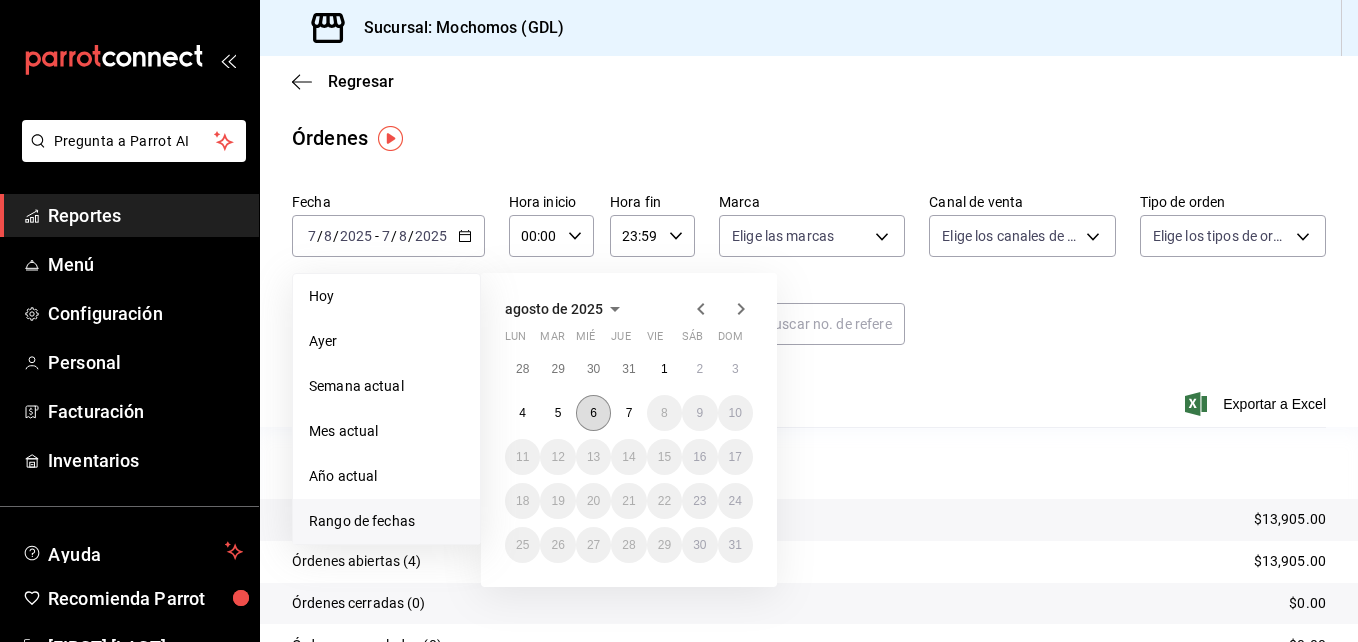 click on "6" at bounding box center (593, 413) 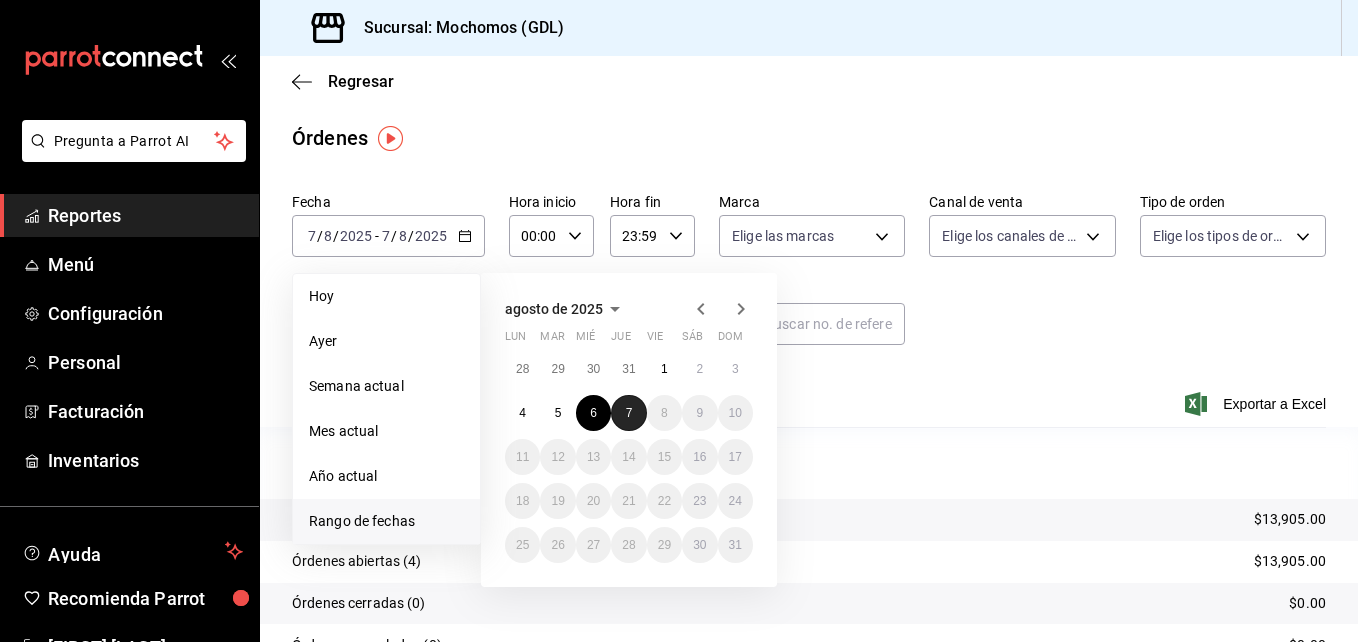 click on "7" at bounding box center (628, 413) 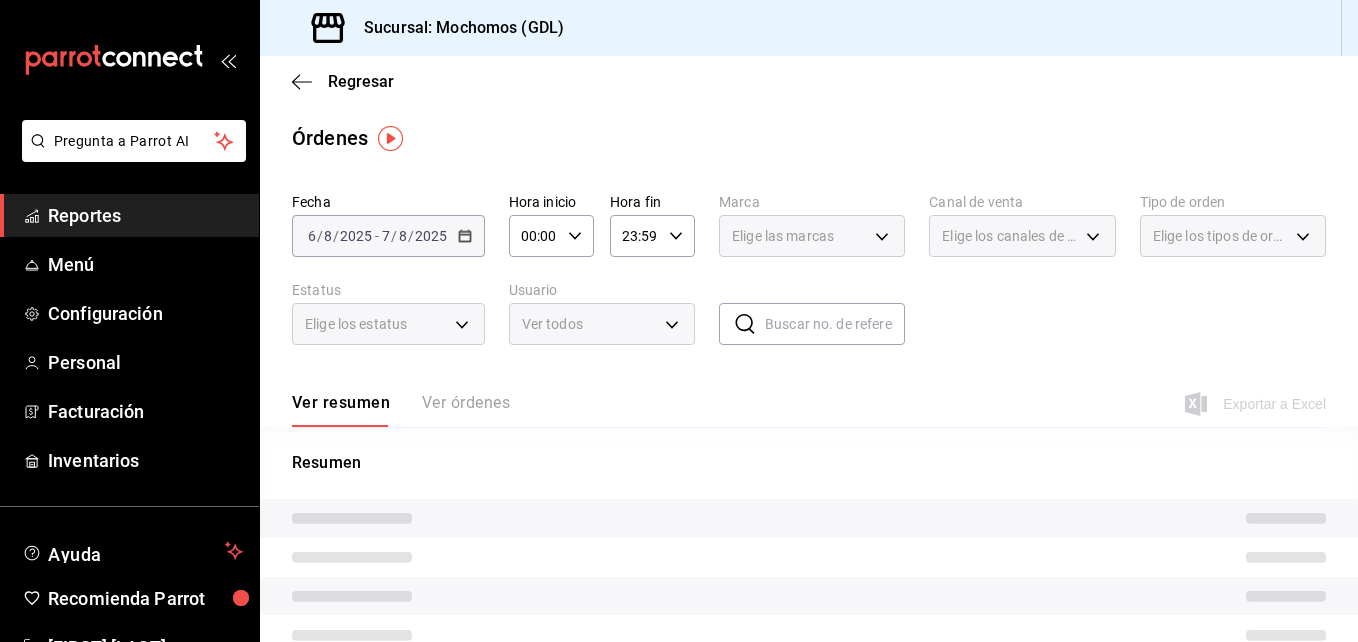 click on "00:00 Hora inicio" at bounding box center (551, 236) 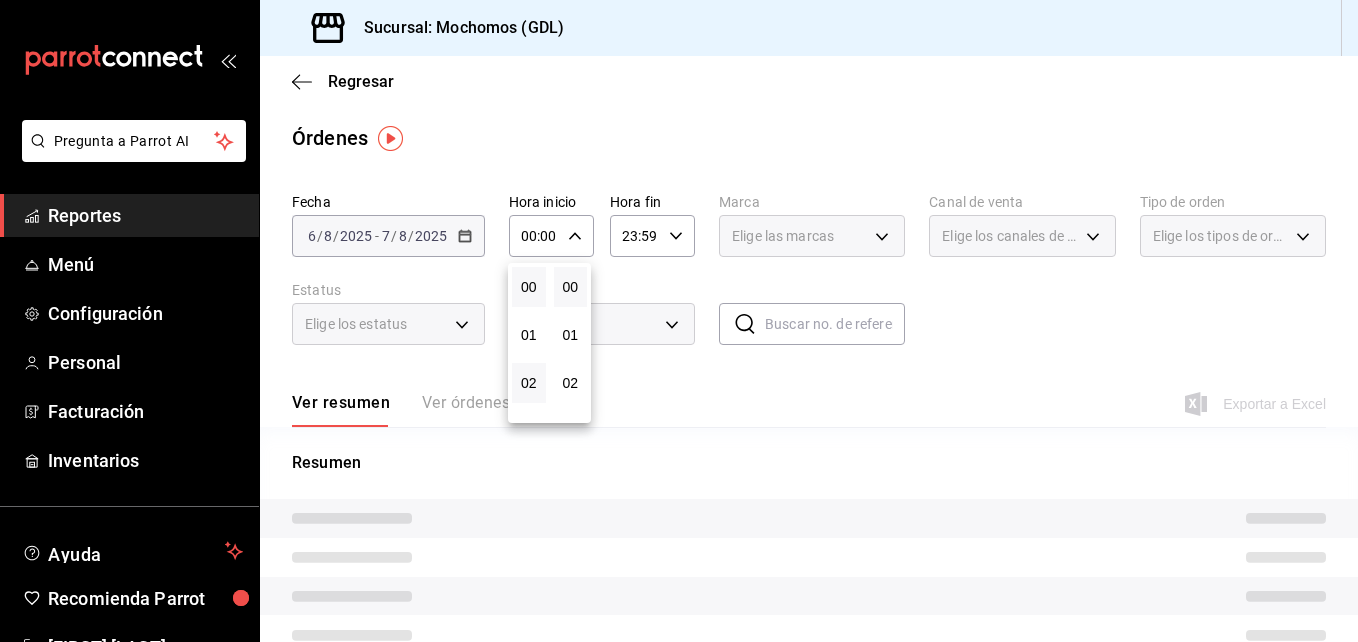 click on "02" at bounding box center (529, 383) 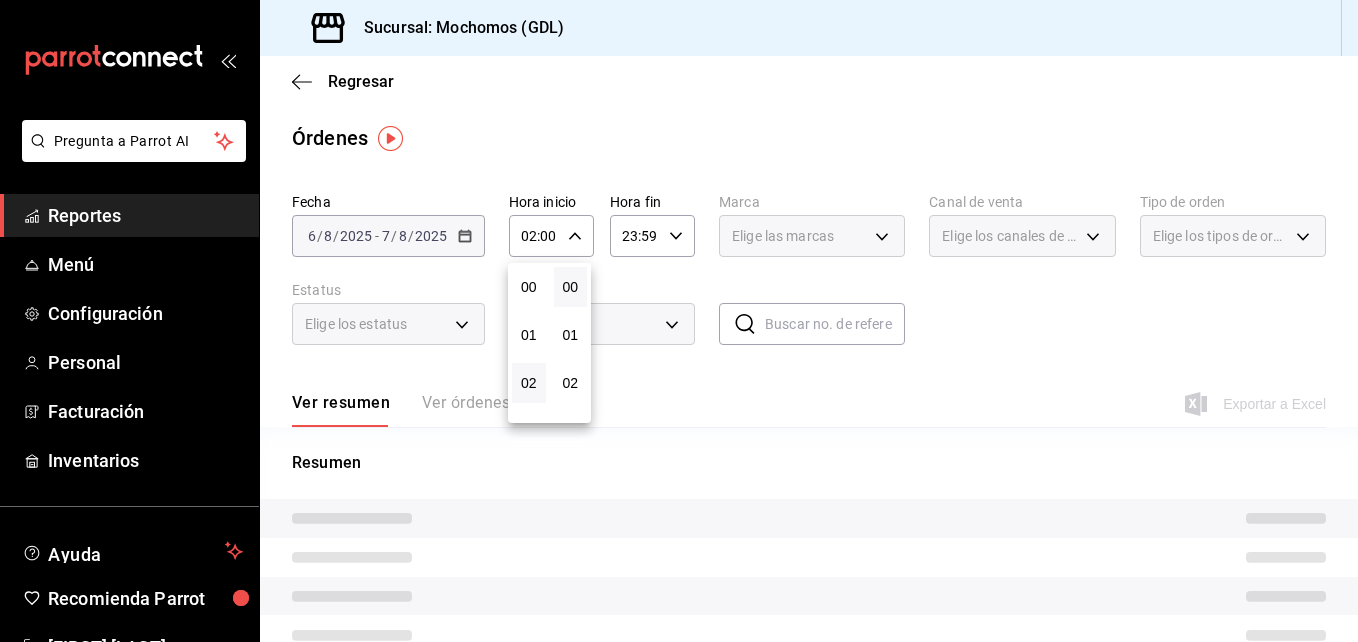 type 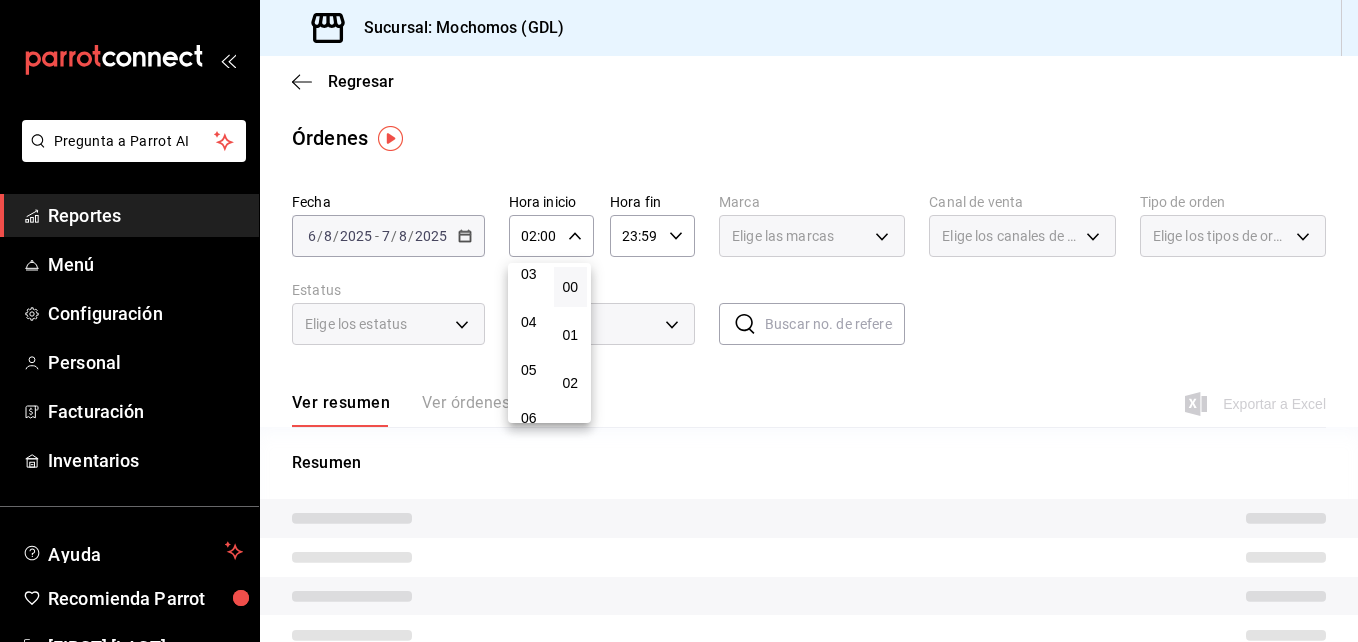 scroll, scrollTop: 160, scrollLeft: 0, axis: vertical 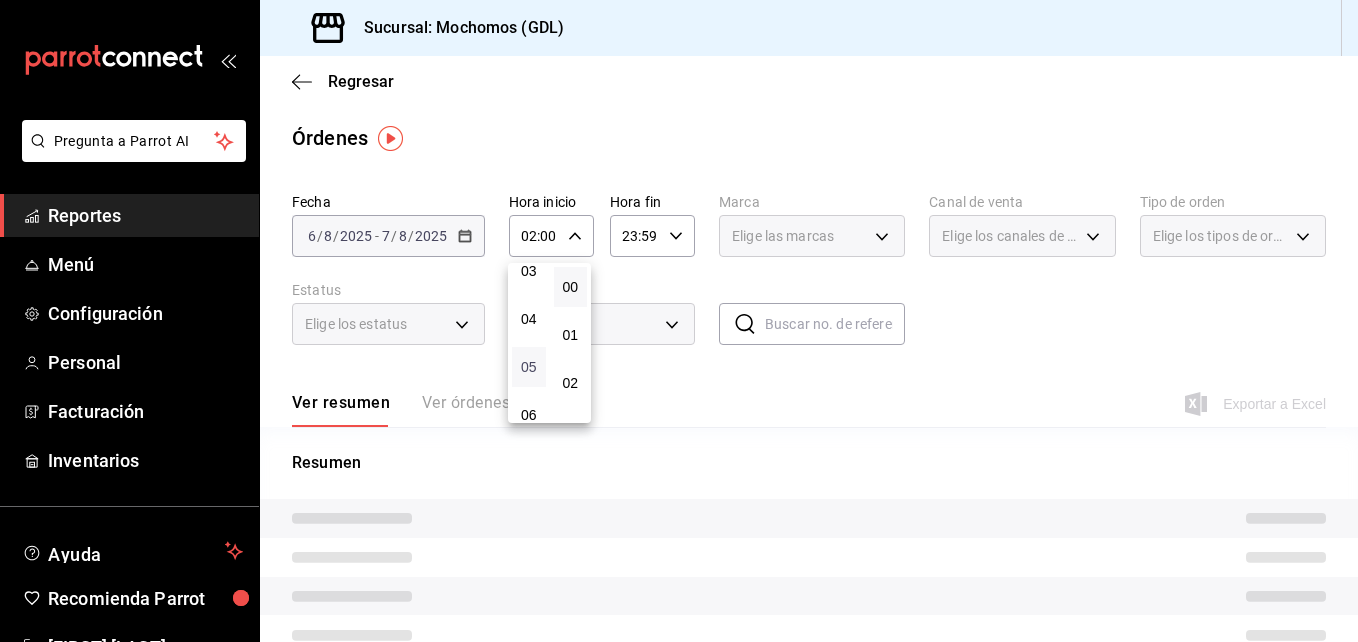 click on "05" at bounding box center (529, 367) 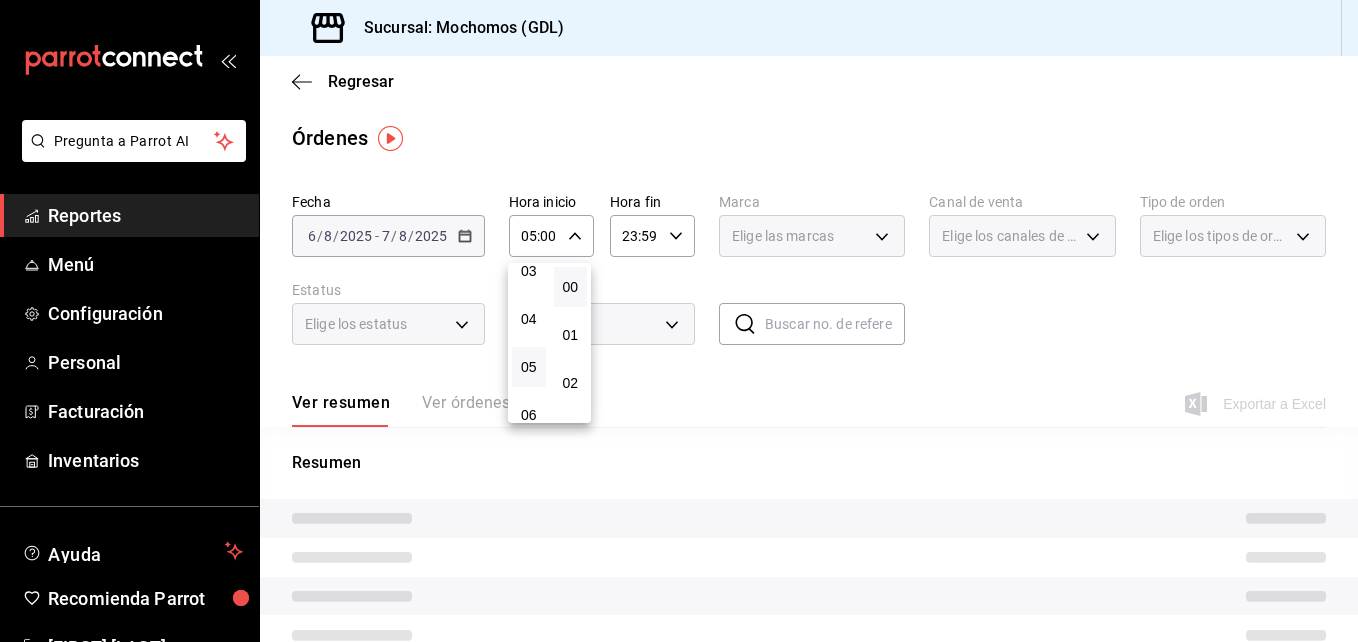 click on "05" at bounding box center [529, 367] 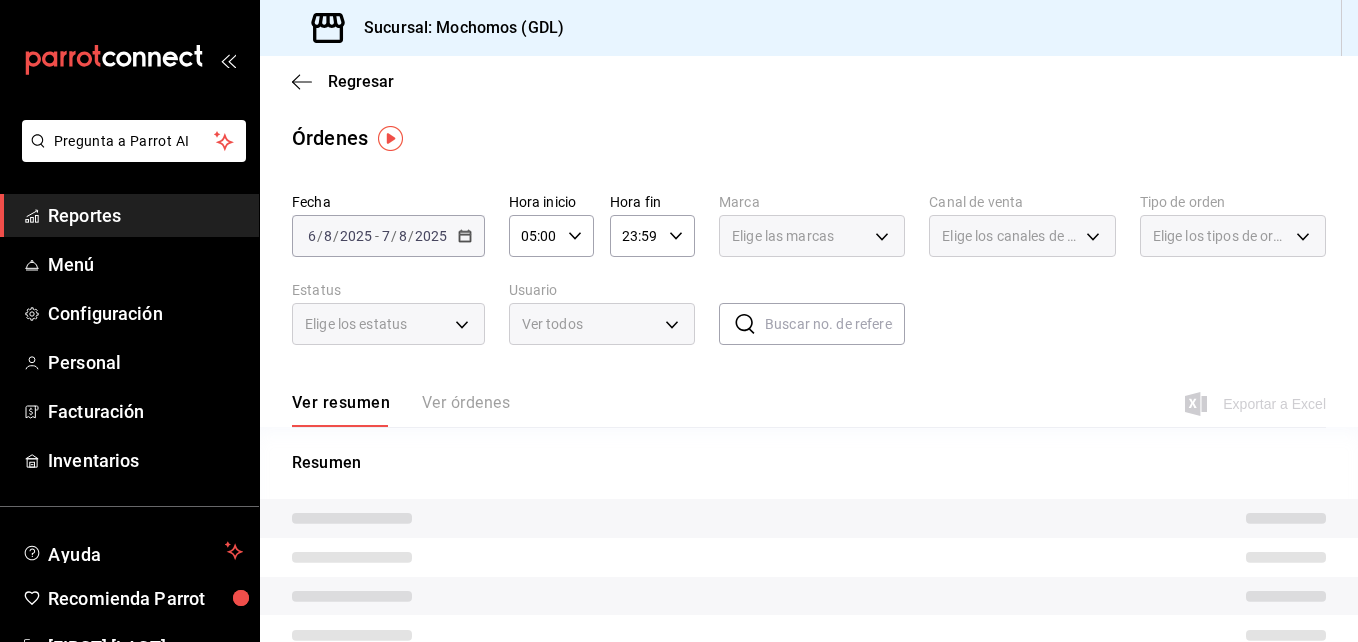 click on "Elige las marcas" at bounding box center (812, 236) 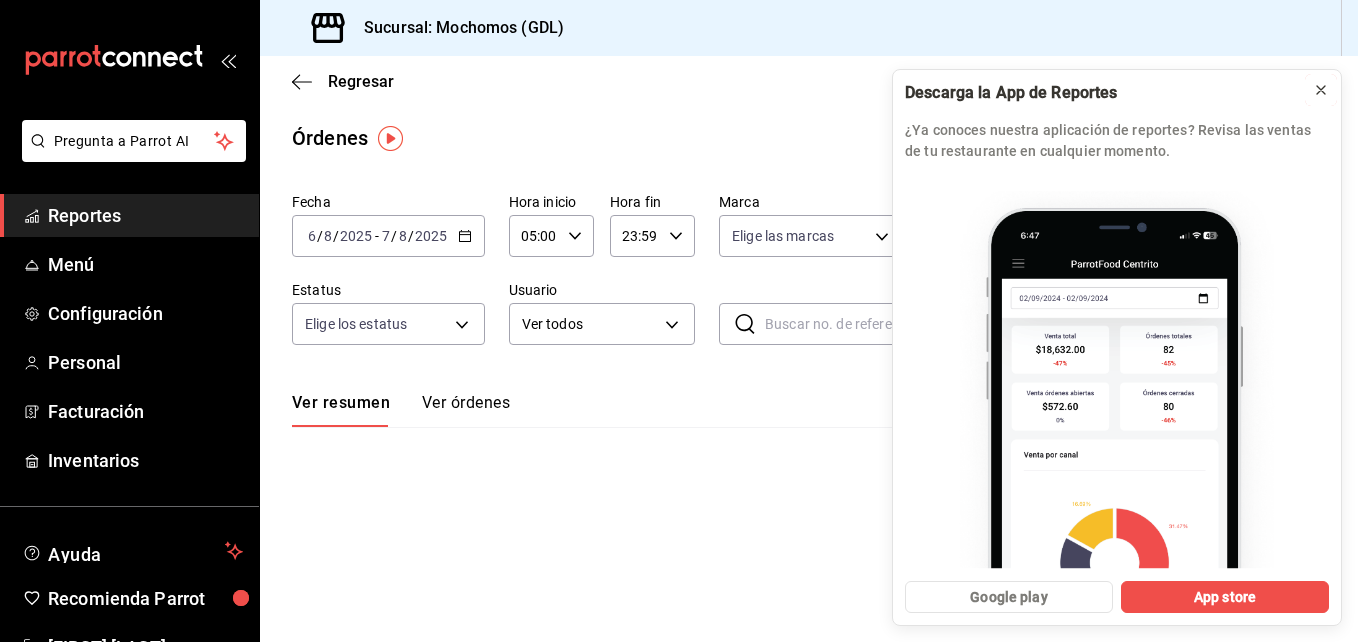 click 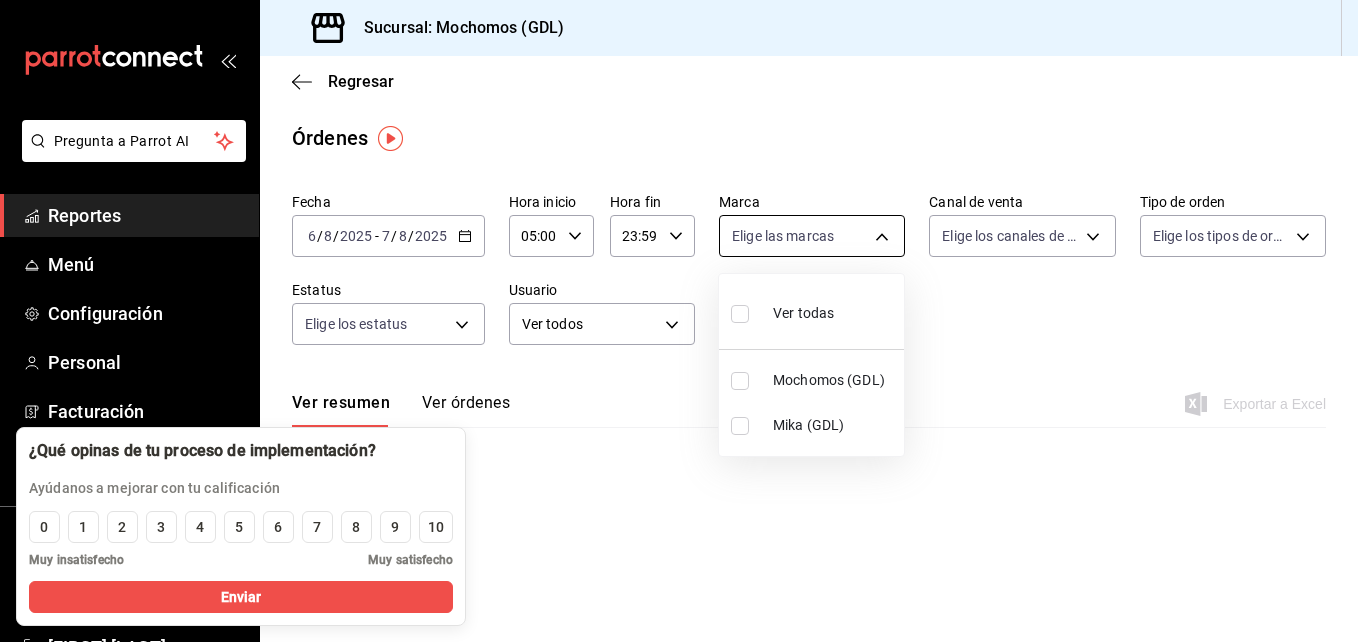 click on "Pregunta a Parrot AI Reportes   Menú   Configuración   Personal   Facturación   Inventarios   Ayuda Recomienda Parrot   Hugo Cordero   Sugerir nueva función   Sucursal: Mochomos (GDL) Regresar Órdenes Fecha 2025-08-06 6 / 8 / 2025 - 2025-08-07 7 / 8 / 2025 Hora inicio 05:00 Hora inicio Hora fin 23:59 Hora fin Marca Elige las marcas Canal de venta Elige los canales de venta Tipo de orden Elige los tipos de orden Estatus Elige los estatus Usuario Ver todos ALL ​ ​ Ver resumen Ver órdenes Exportar a Excel Pregunta a Parrot AI Reportes   Menú   Configuración   Personal   Facturación   Inventarios   Ayuda Recomienda Parrot   Hugo Cordero   Sugerir nueva función   GANA 1 MES GRATIS EN TU SUSCRIPCIÓN AQUÍ ¿Recuerdas cómo empezó tu restaurante?
Hoy puedes ayudar a un colega a tener el mismo cambio que tú viviste.
Recomienda Parrot directamente desde tu Portal Administrador.
Es fácil y rápido.
🎁 Por cada restaurante que se una, ganas 1 mes gratis. Ver video tutorial Ir a video 0 1 2 3 4 5 6" at bounding box center (679, 321) 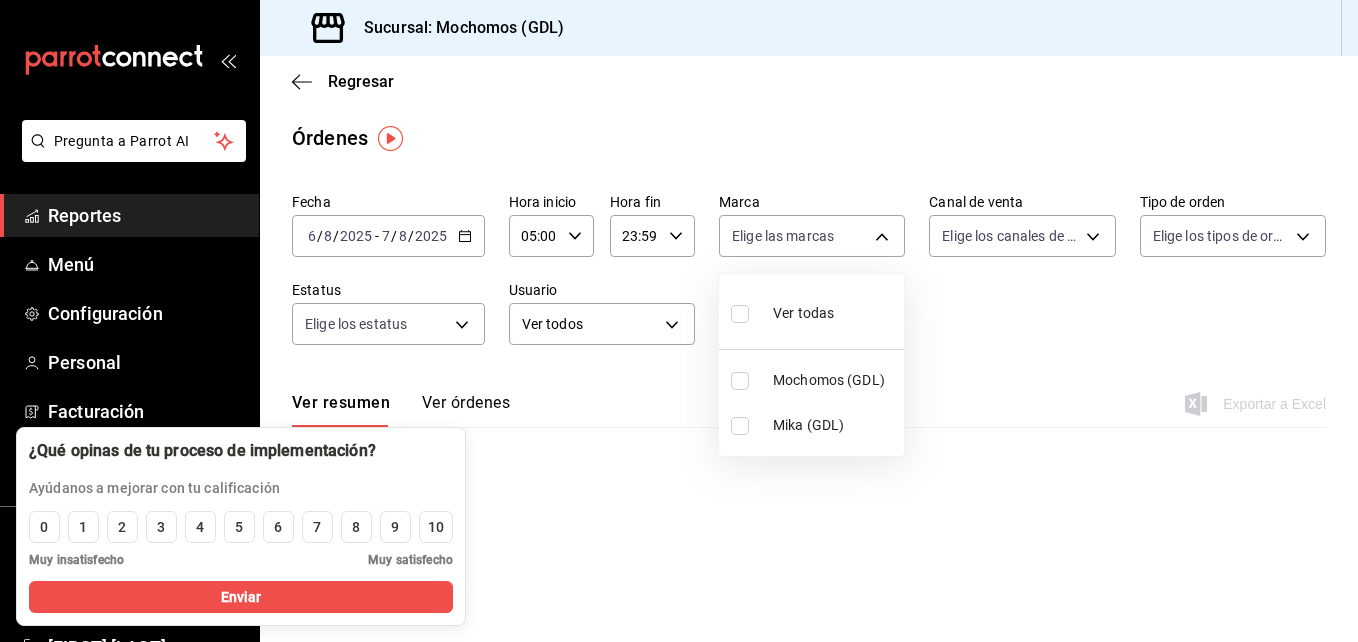 click at bounding box center [744, 426] 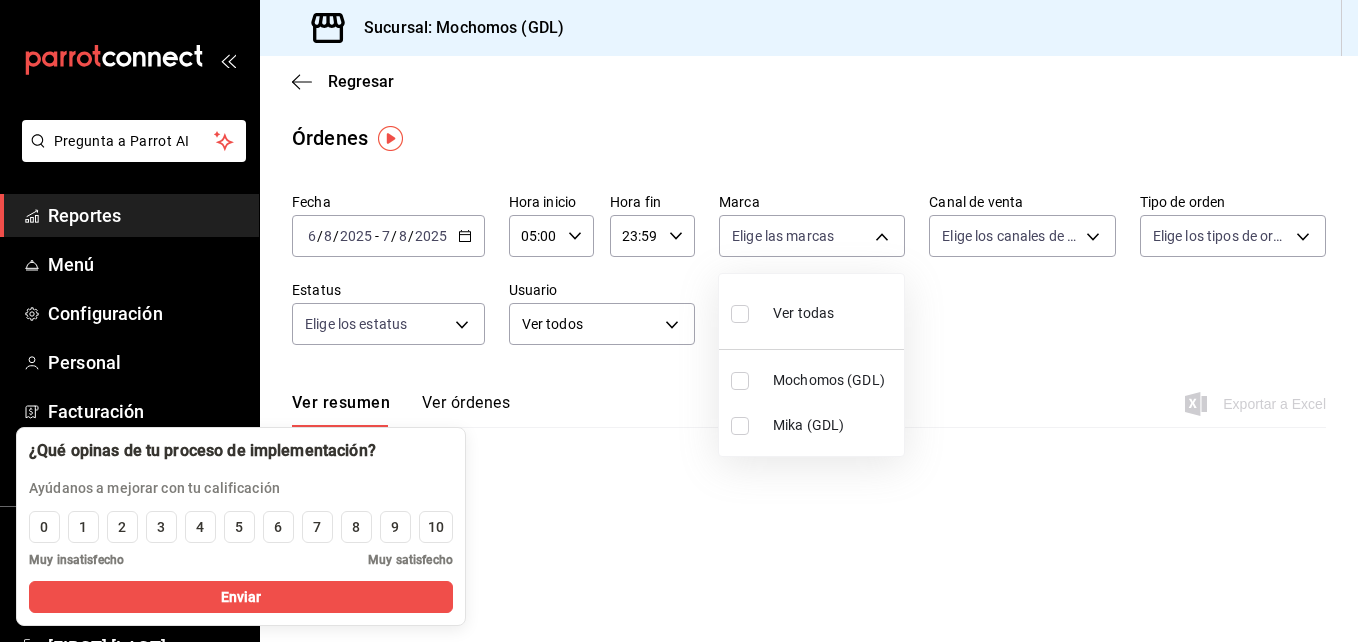 checkbox on "false" 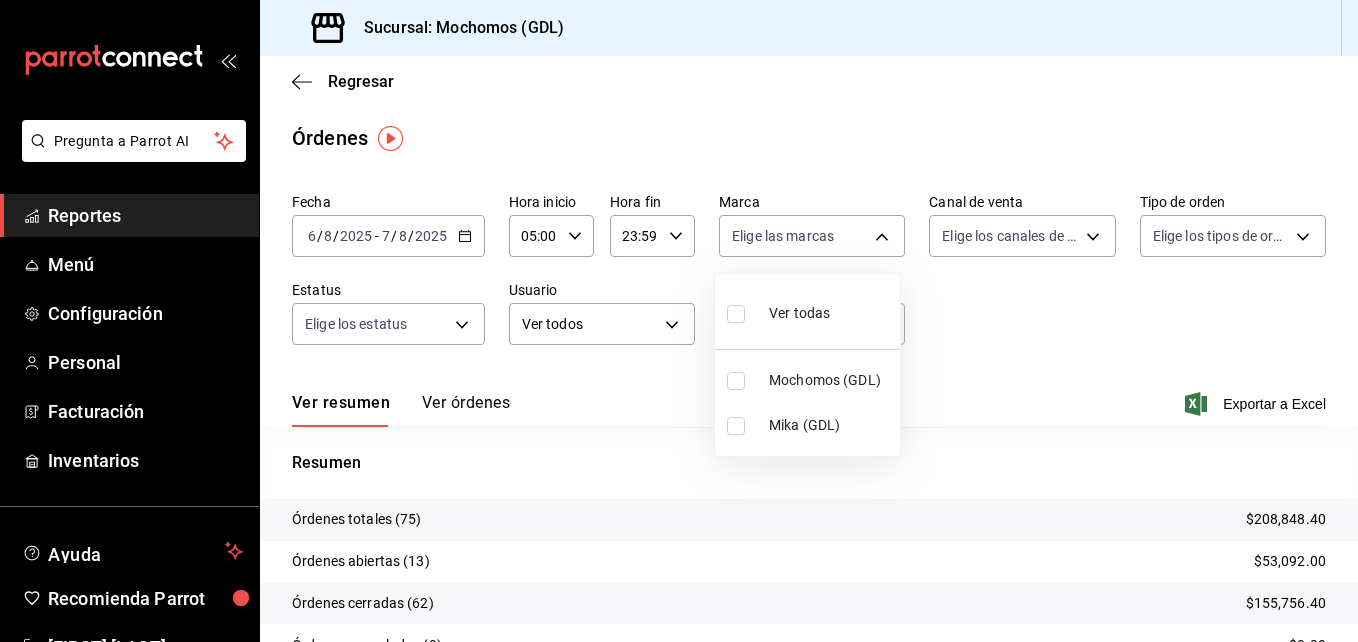 click at bounding box center [736, 426] 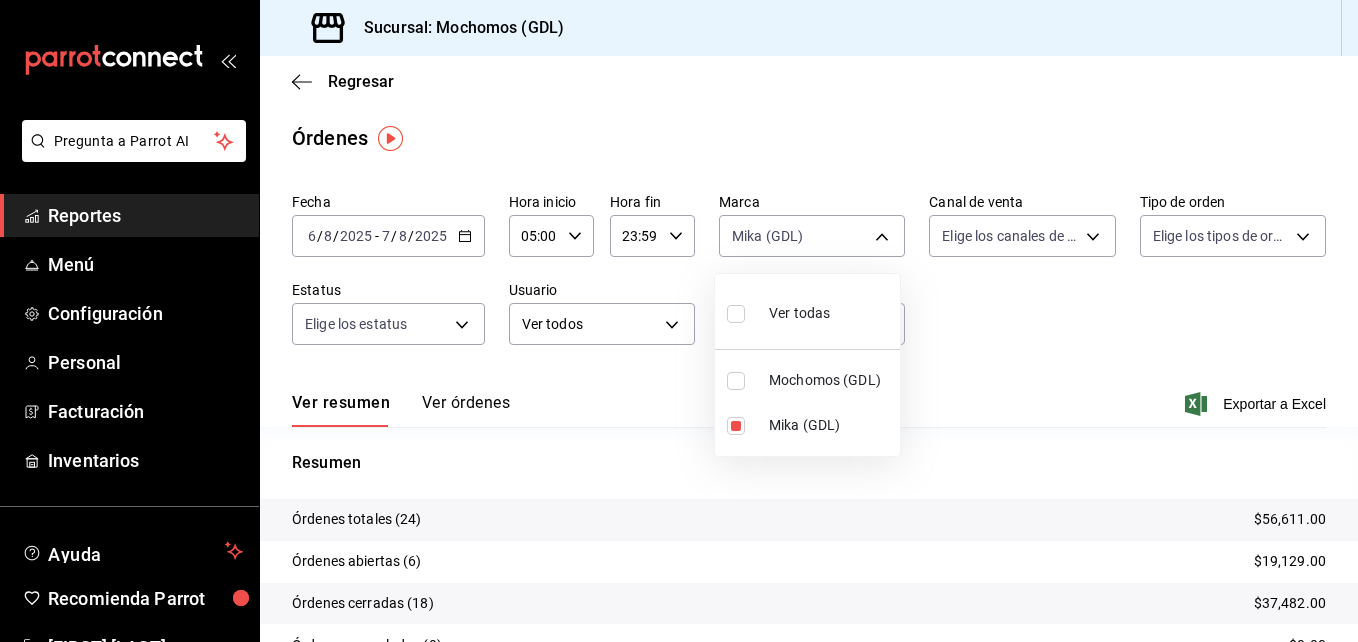 click at bounding box center (679, 321) 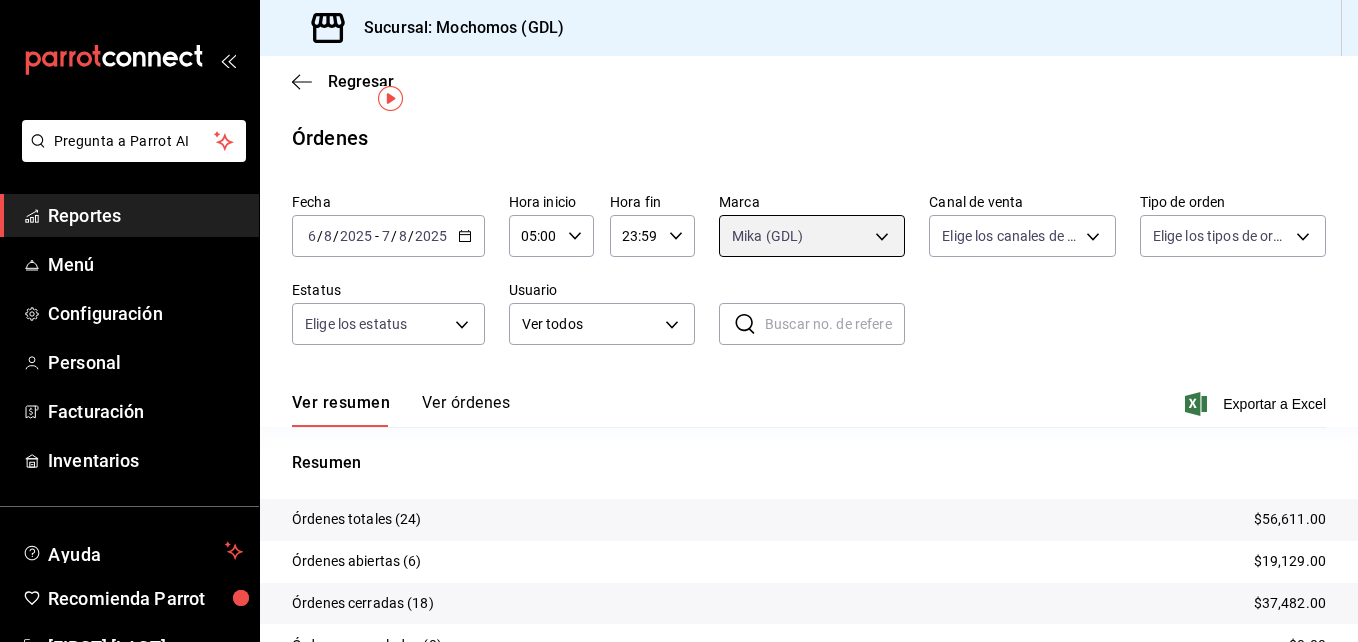 scroll, scrollTop: 143, scrollLeft: 0, axis: vertical 